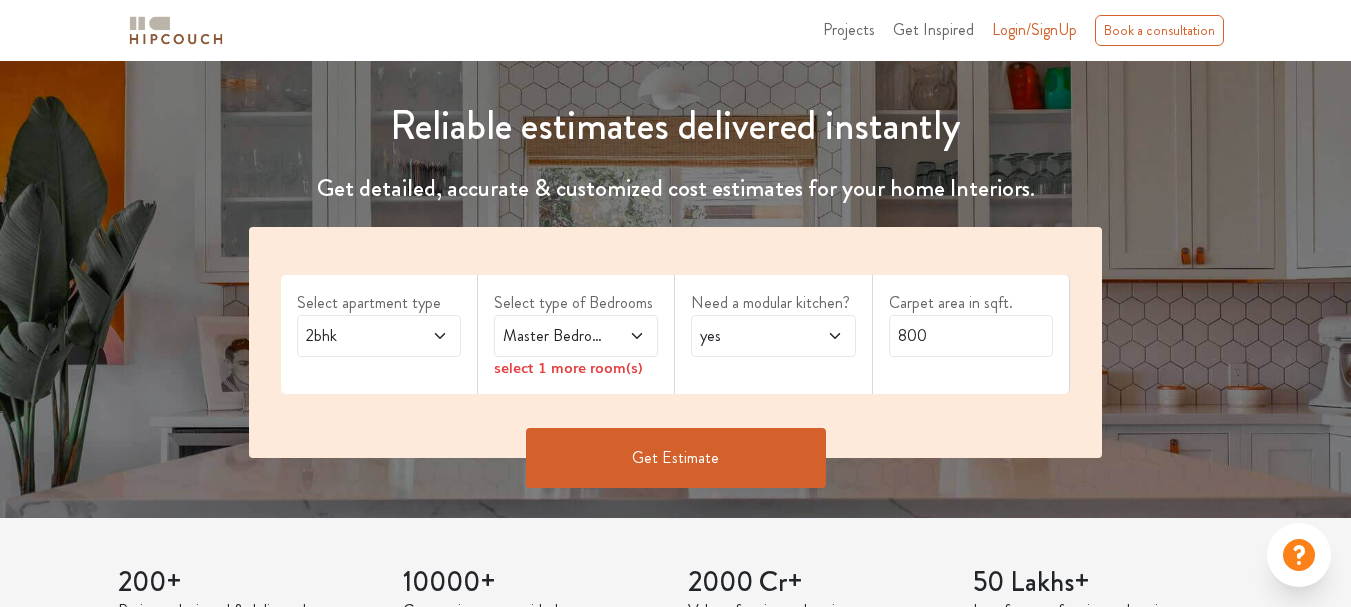 scroll, scrollTop: 200, scrollLeft: 0, axis: vertical 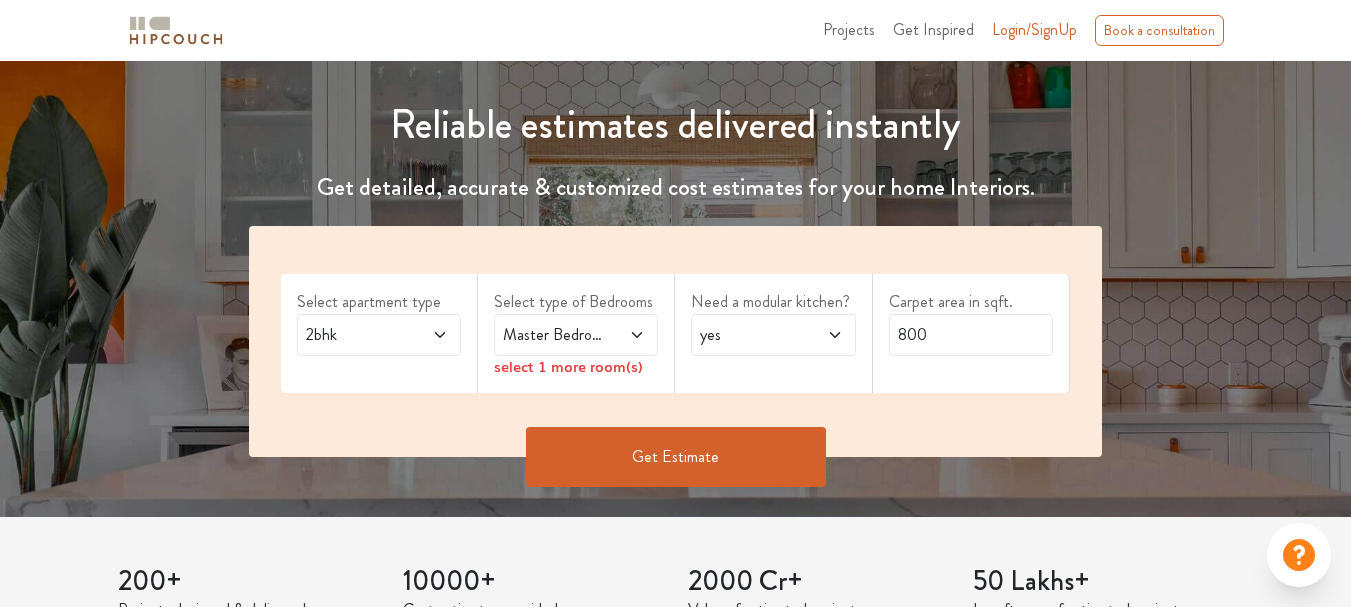 click on "yes" at bounding box center (773, 335) 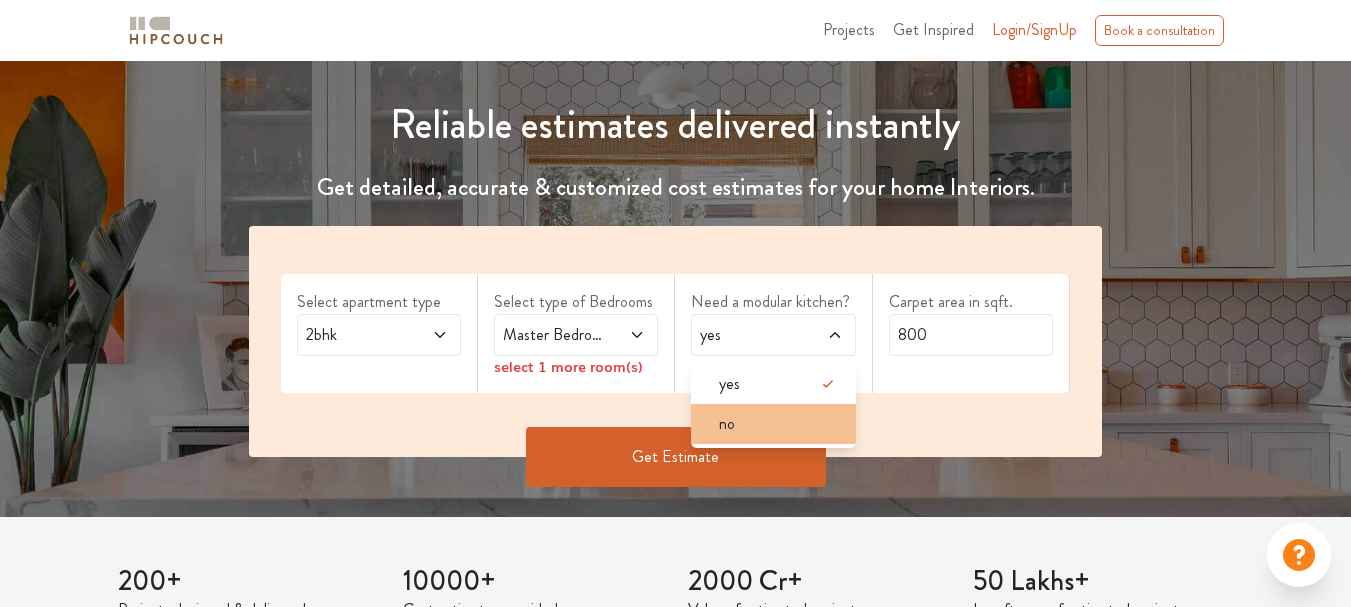 click on "no" at bounding box center (779, 424) 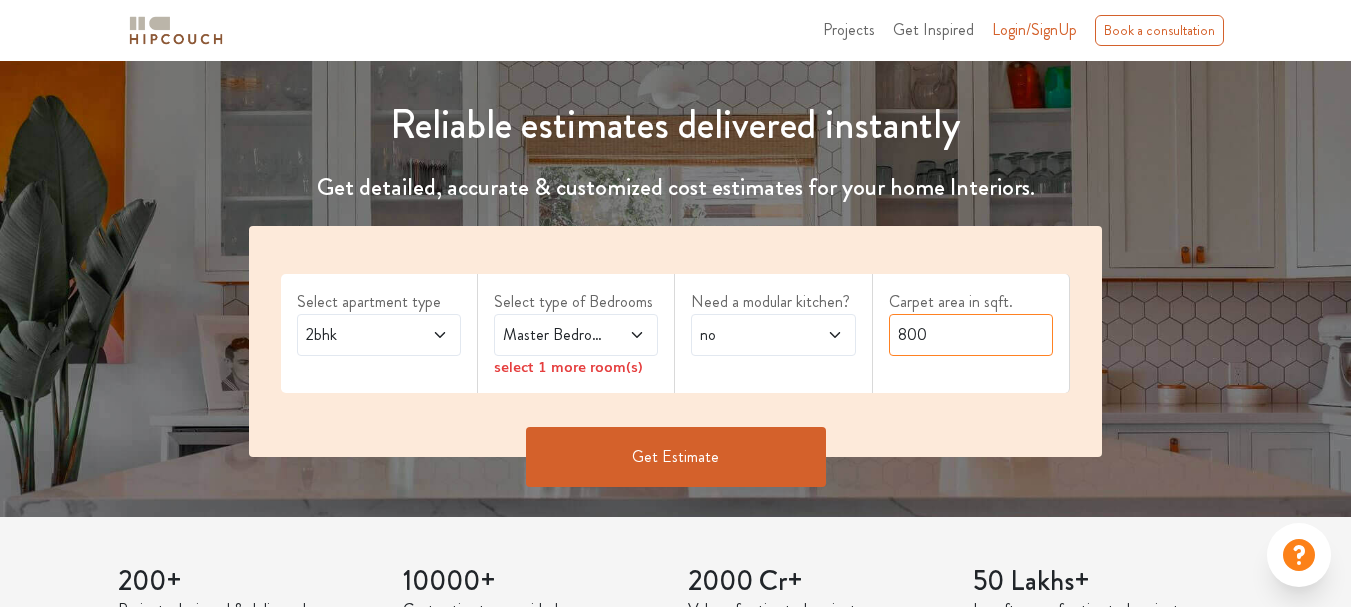 click on "800" at bounding box center (971, 335) 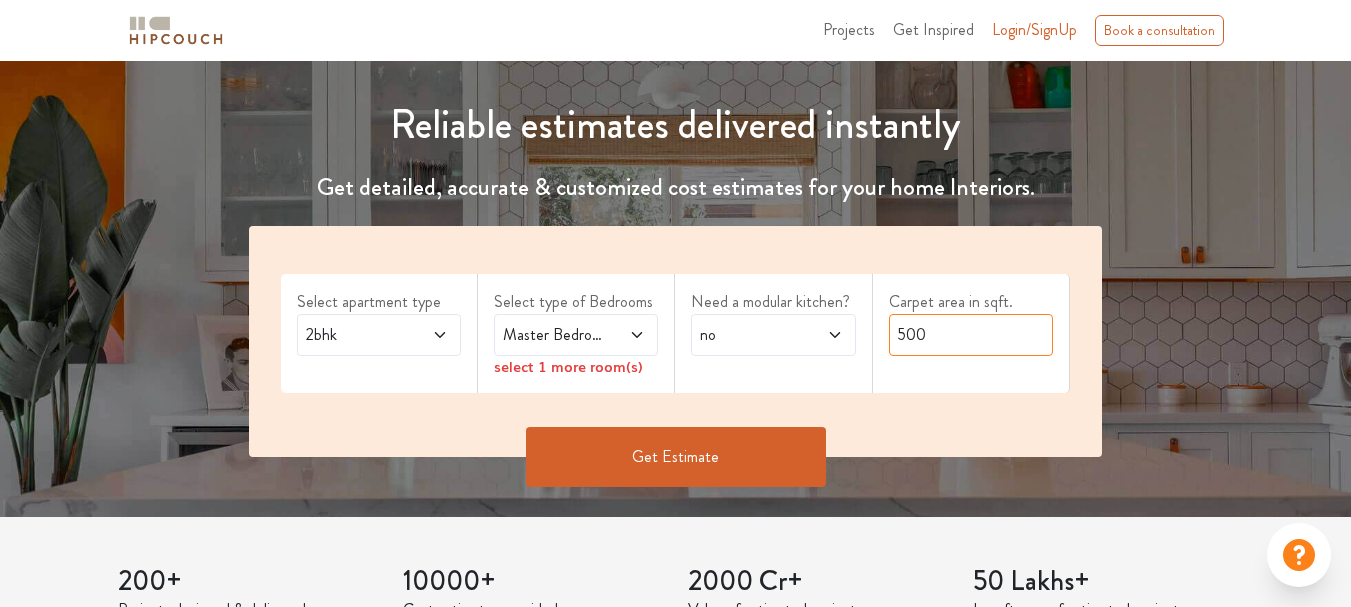 type on "500" 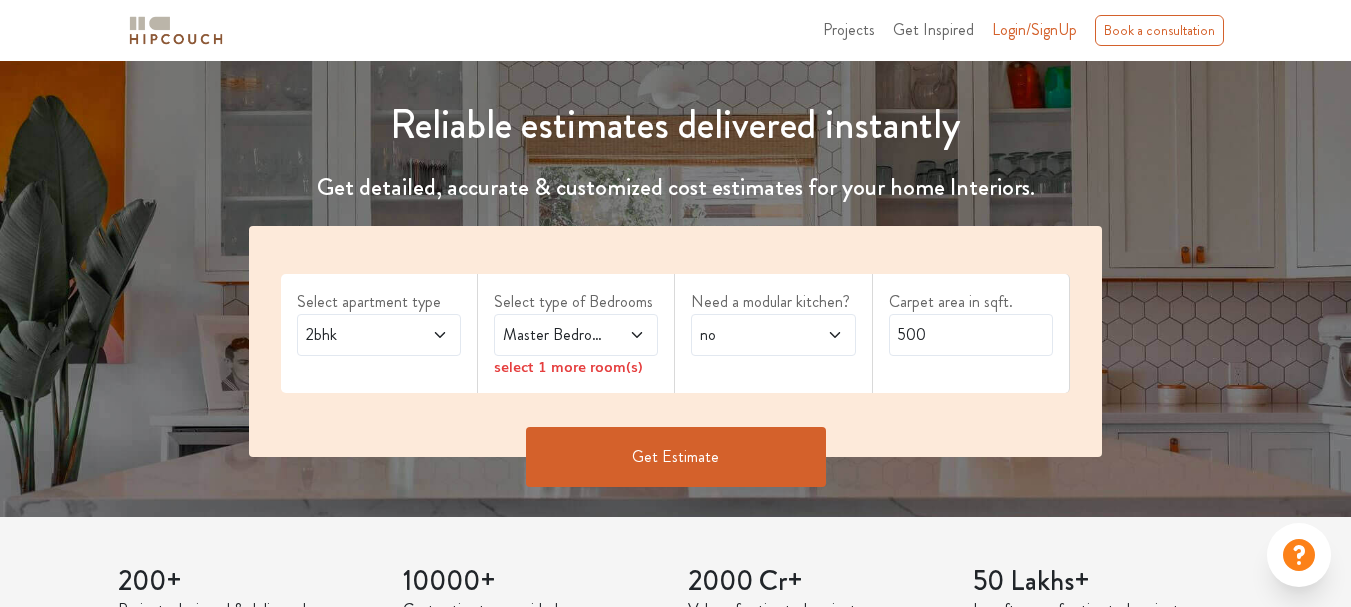 click on "Get Estimate" at bounding box center (676, 457) 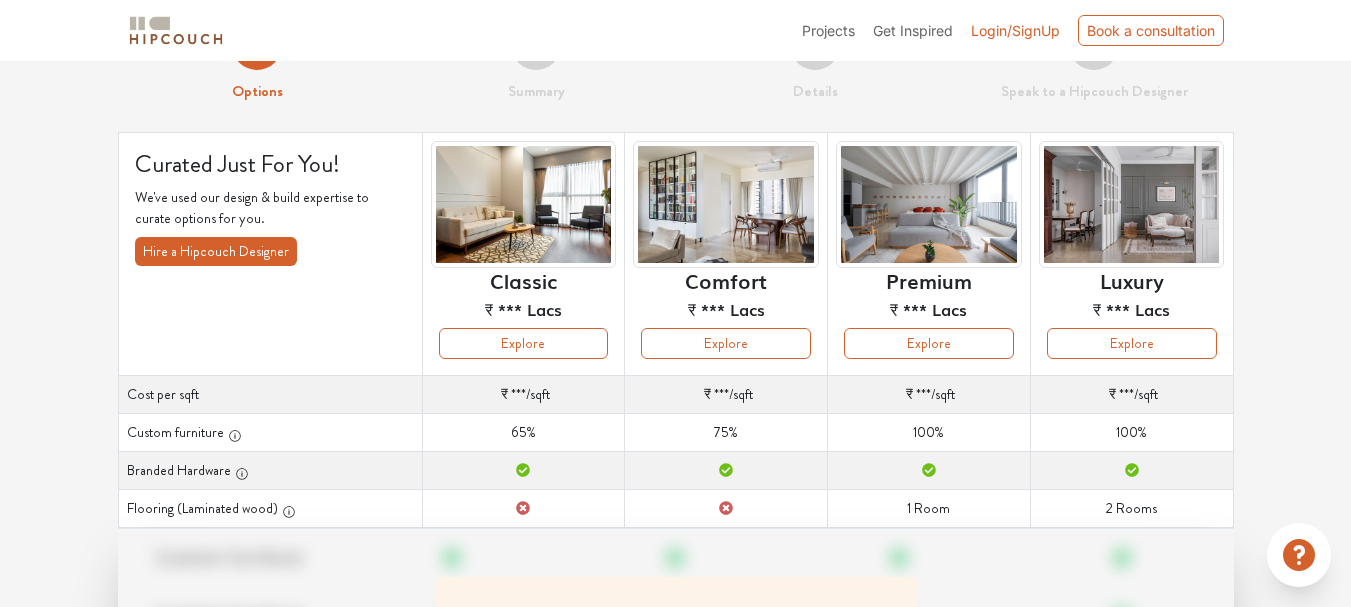 scroll, scrollTop: 100, scrollLeft: 0, axis: vertical 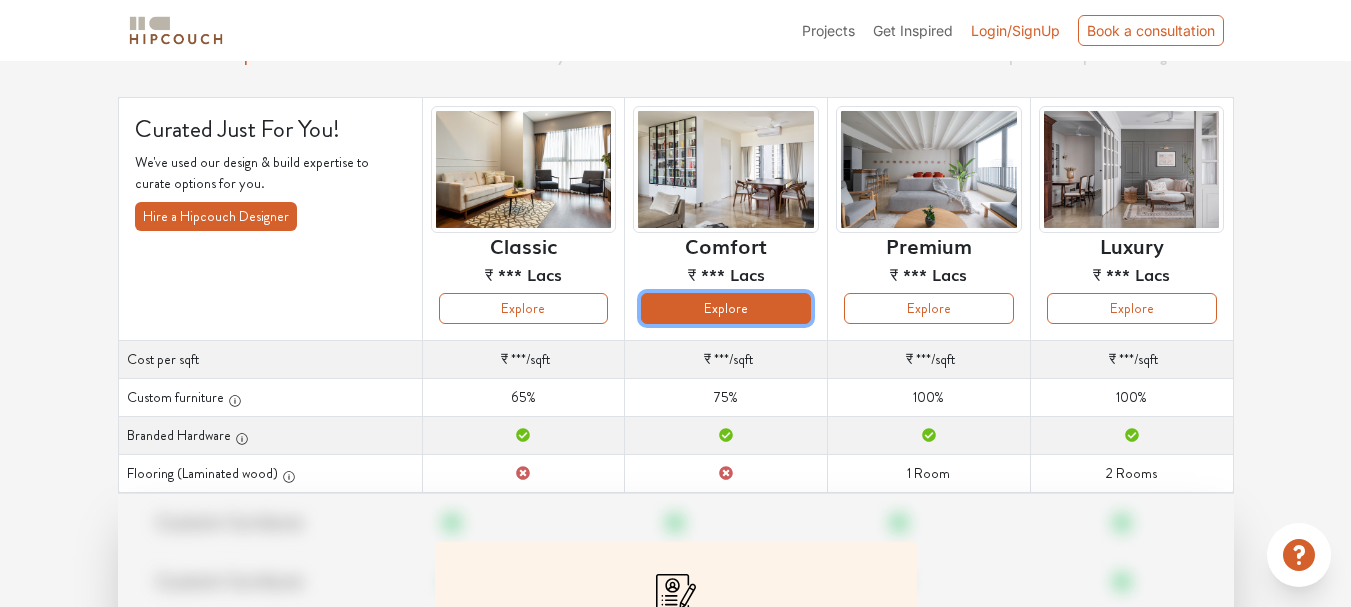 click on "Explore" at bounding box center [726, 308] 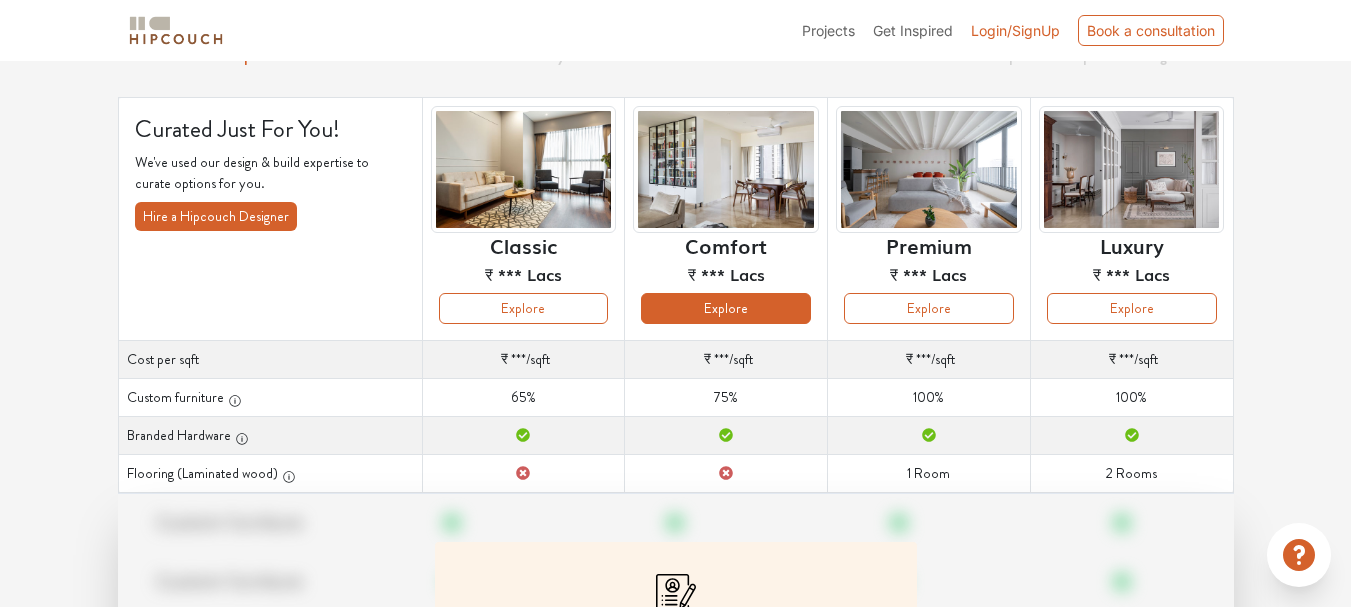 scroll, scrollTop: 61, scrollLeft: 0, axis: vertical 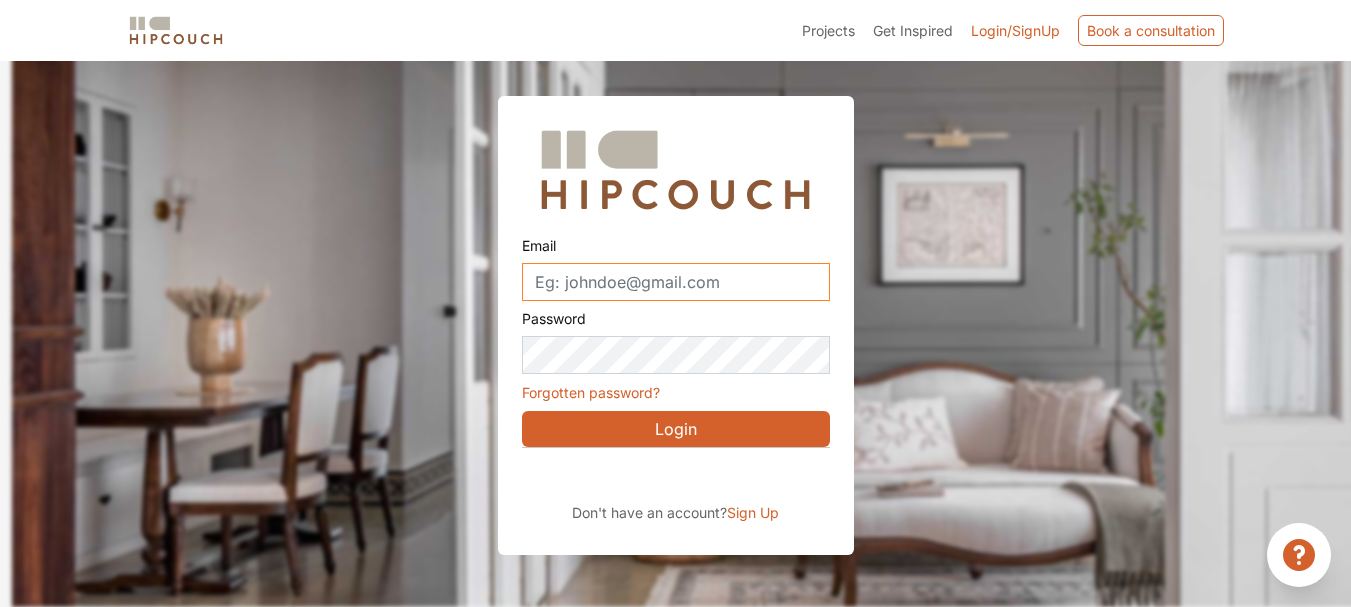click on "Email" at bounding box center (676, 282) 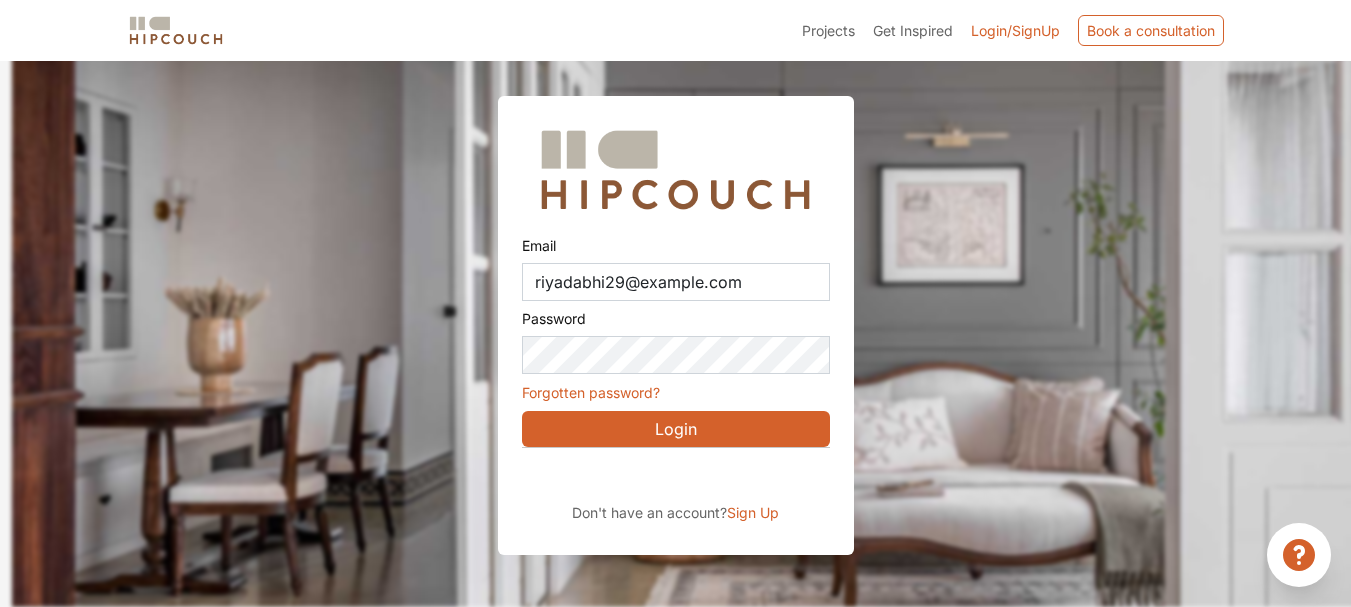 click on "Login" at bounding box center [676, 429] 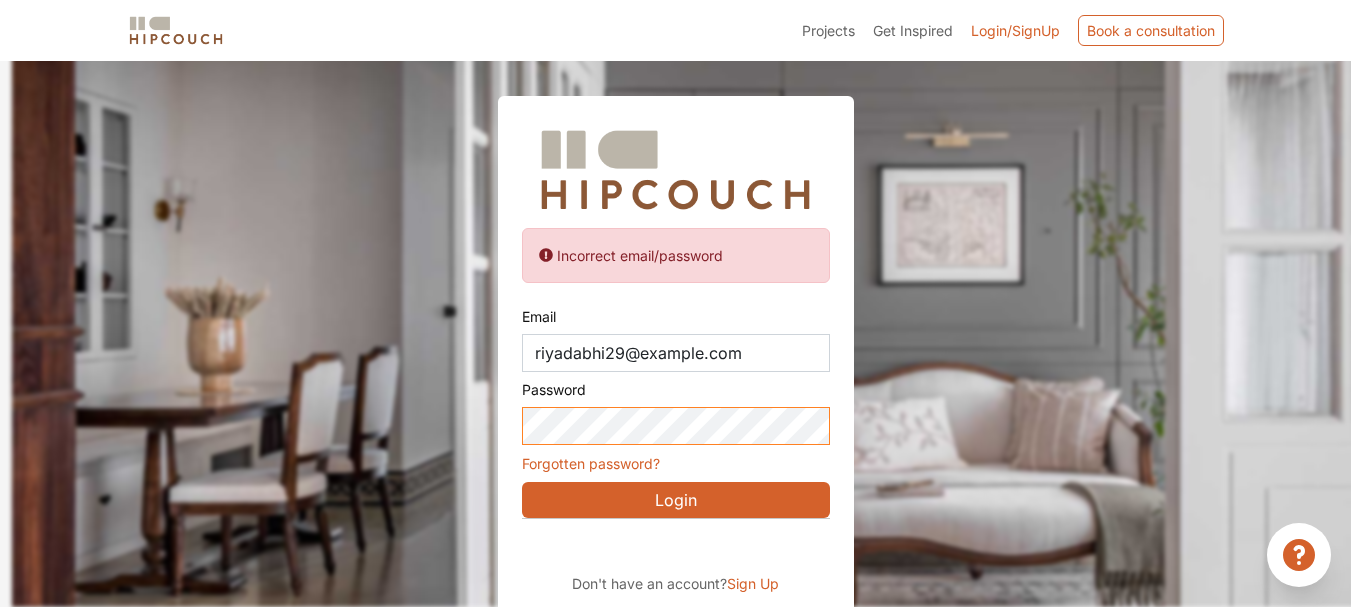 click on "Incorrect email/password Email riyadabhi29@example.com Password Forgotten password? Login     Don't have an account? Sign Up" at bounding box center (676, 361) 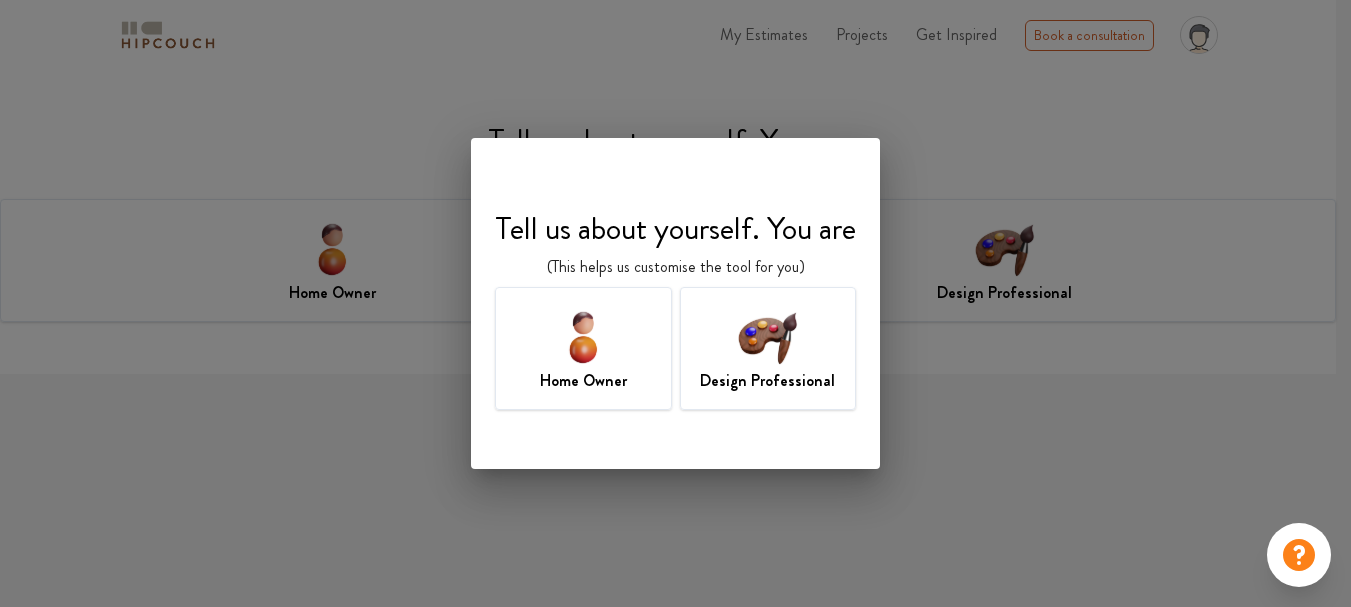 scroll, scrollTop: 0, scrollLeft: 0, axis: both 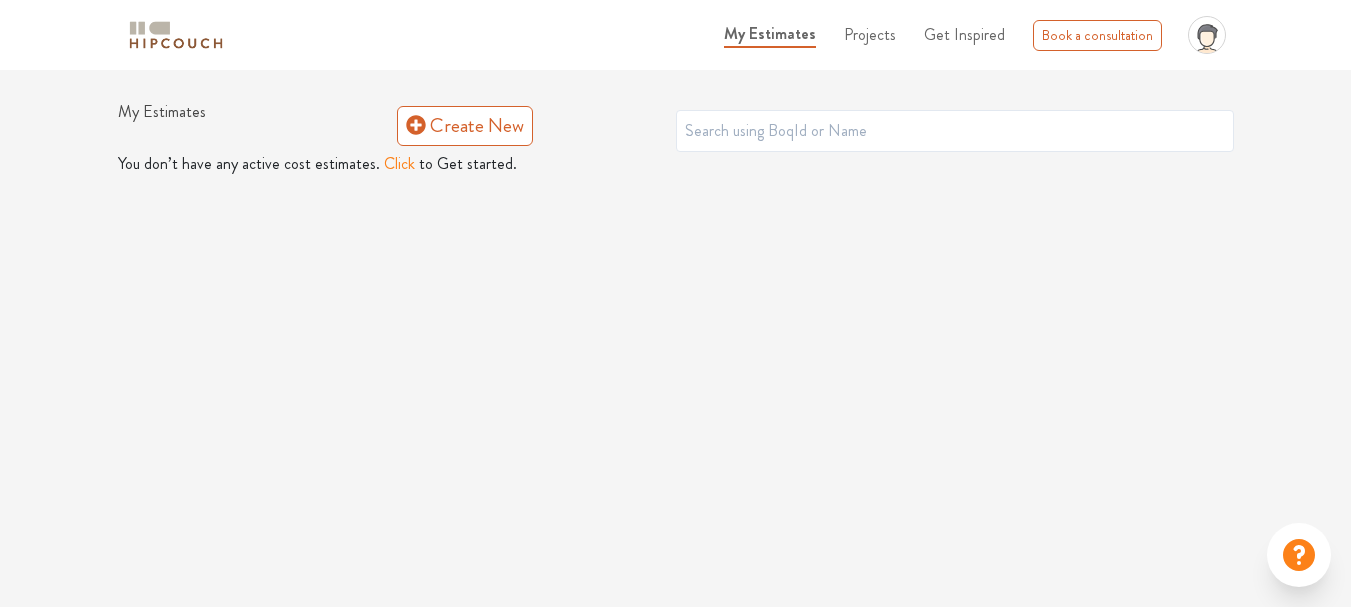 click on "Click" at bounding box center [399, 164] 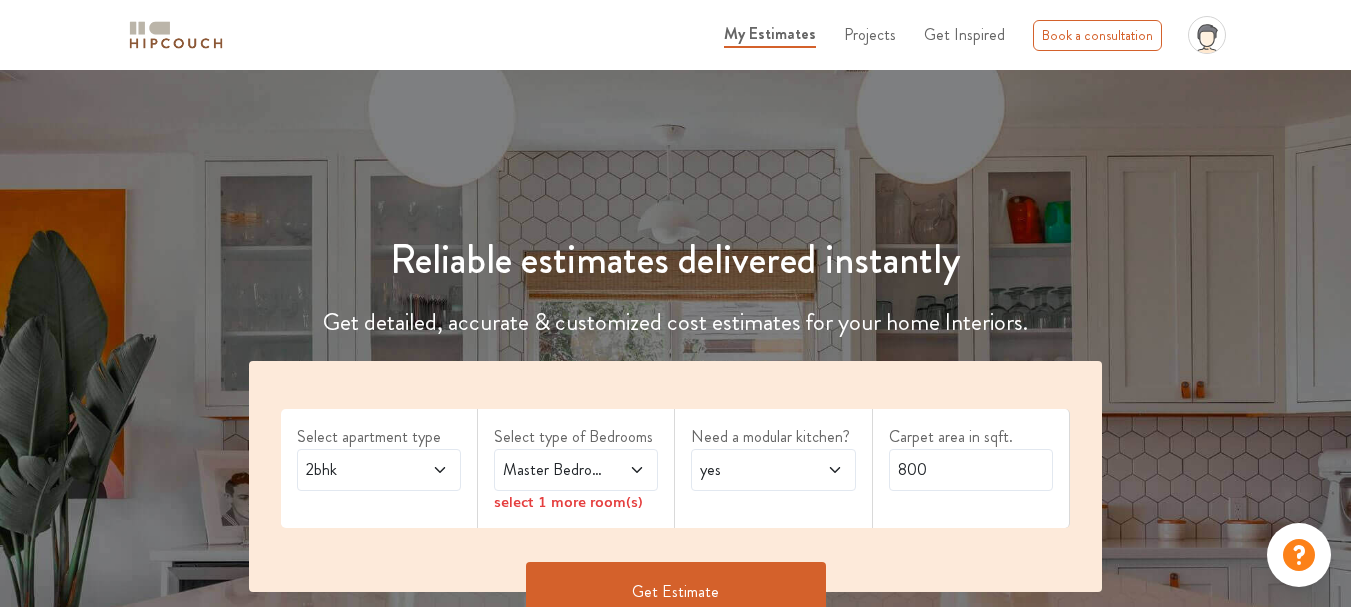 scroll, scrollTop: 300, scrollLeft: 0, axis: vertical 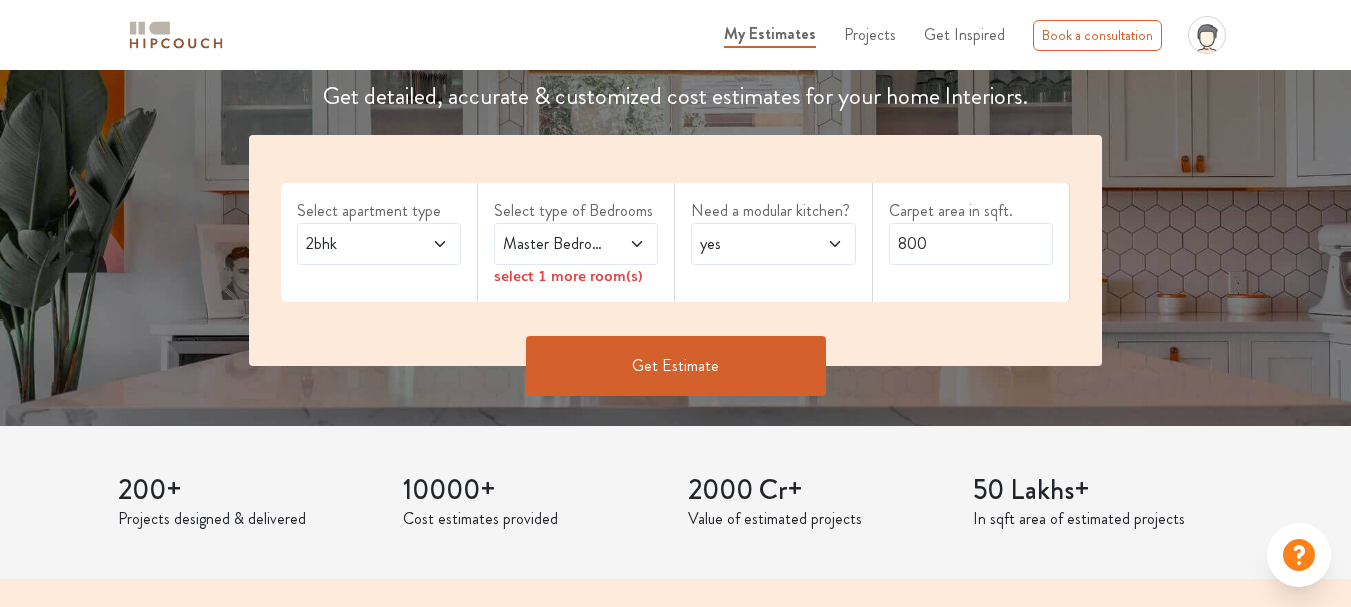 click on "Get Estimate" at bounding box center [676, 366] 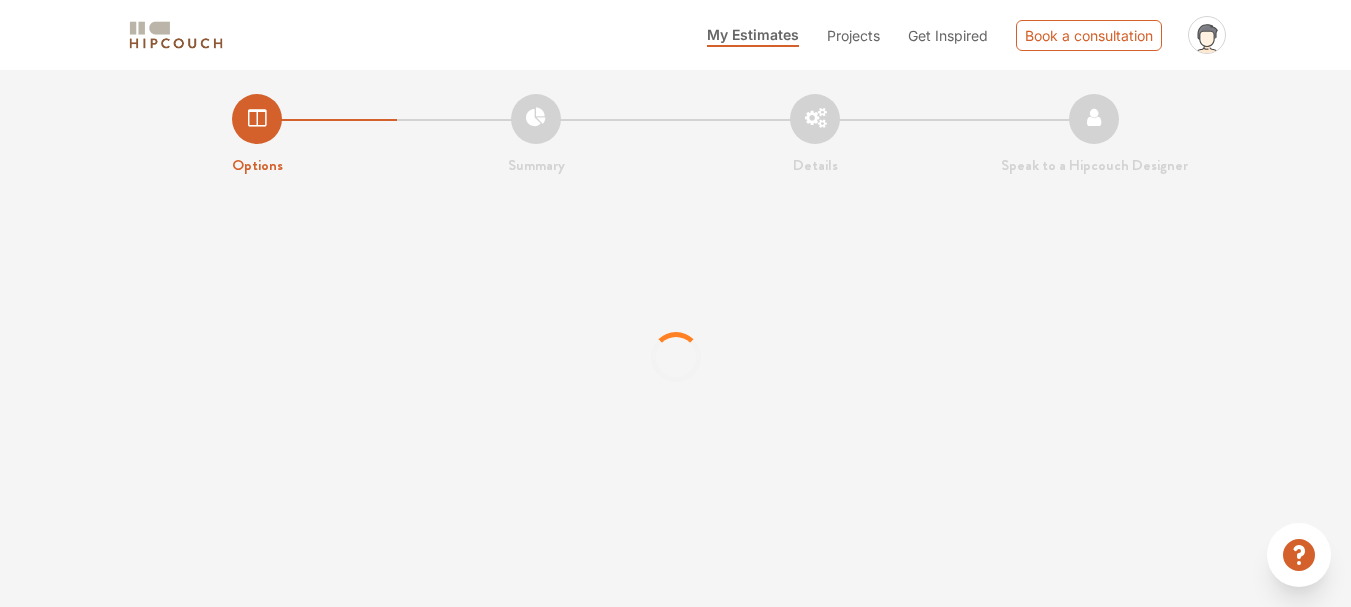 scroll, scrollTop: 0, scrollLeft: 0, axis: both 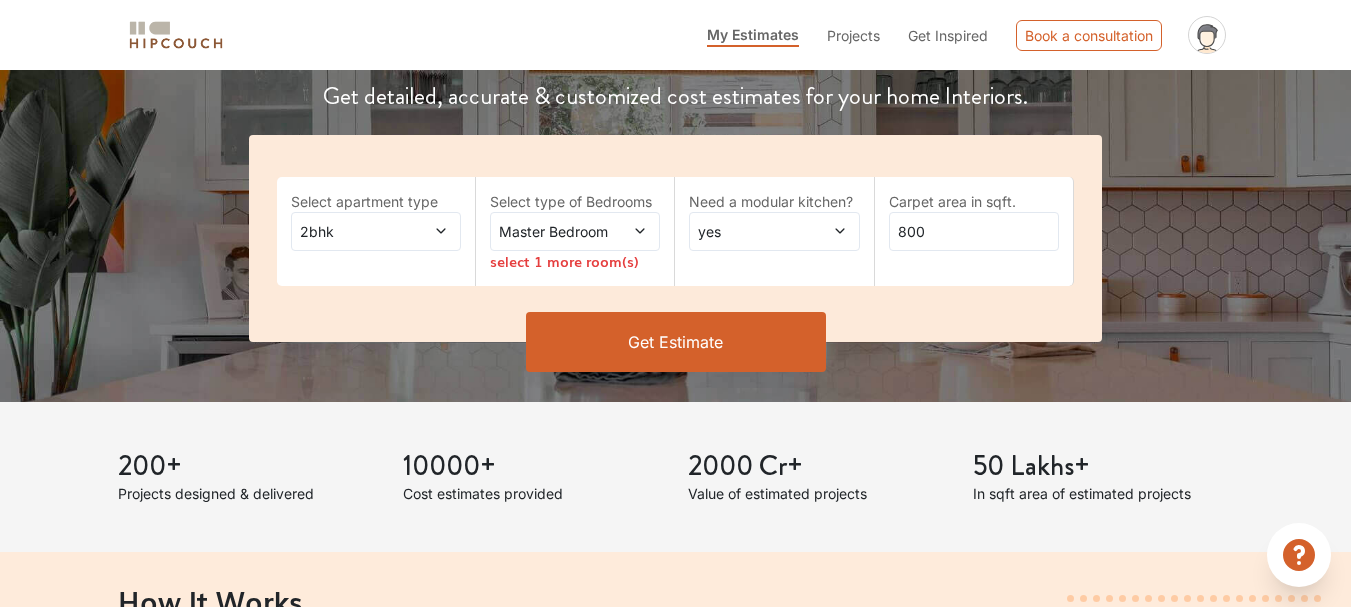 click 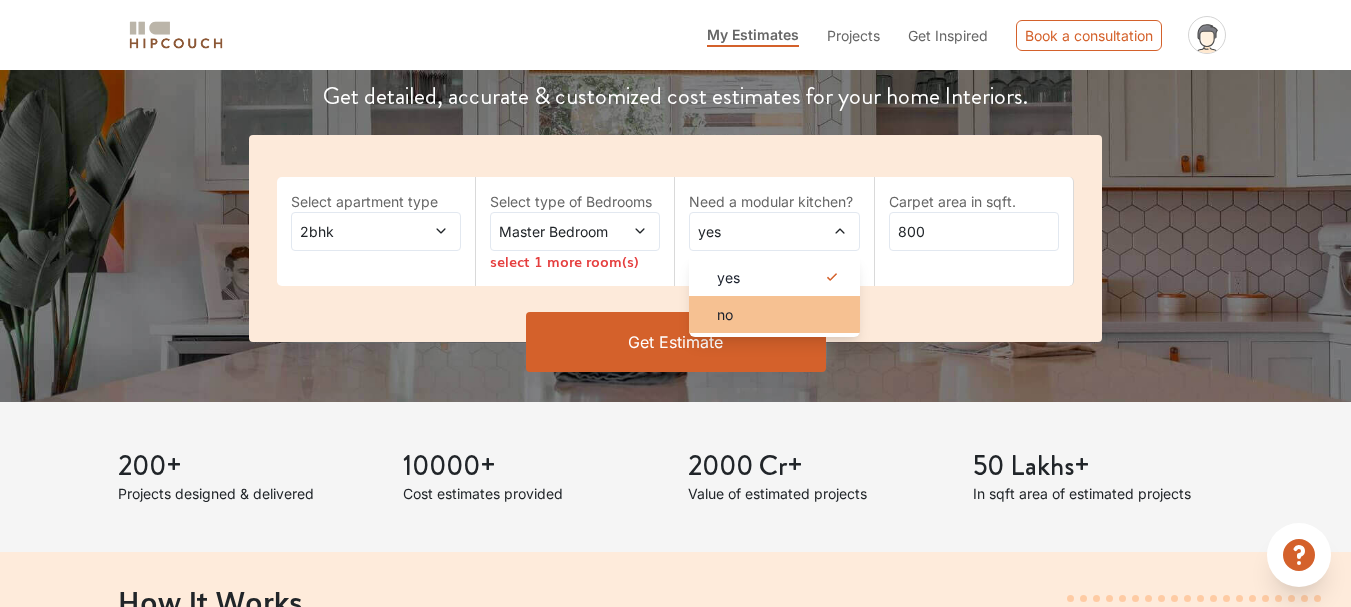 click on "no" at bounding box center (780, 314) 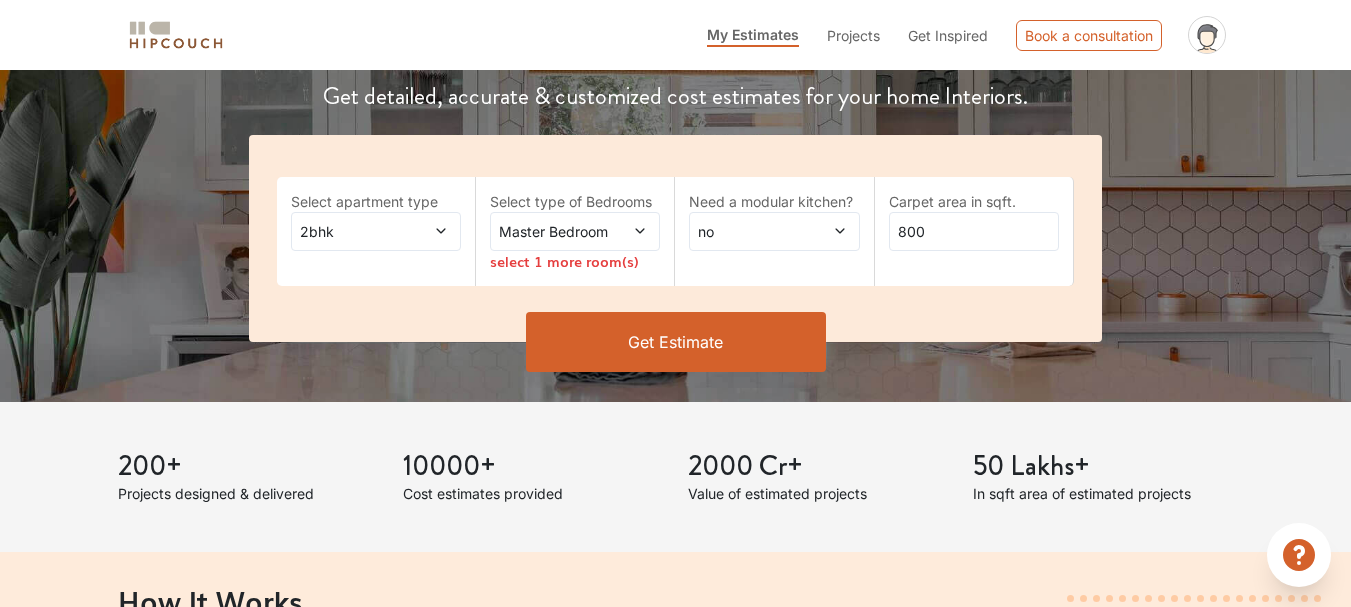 click at bounding box center (629, 231) 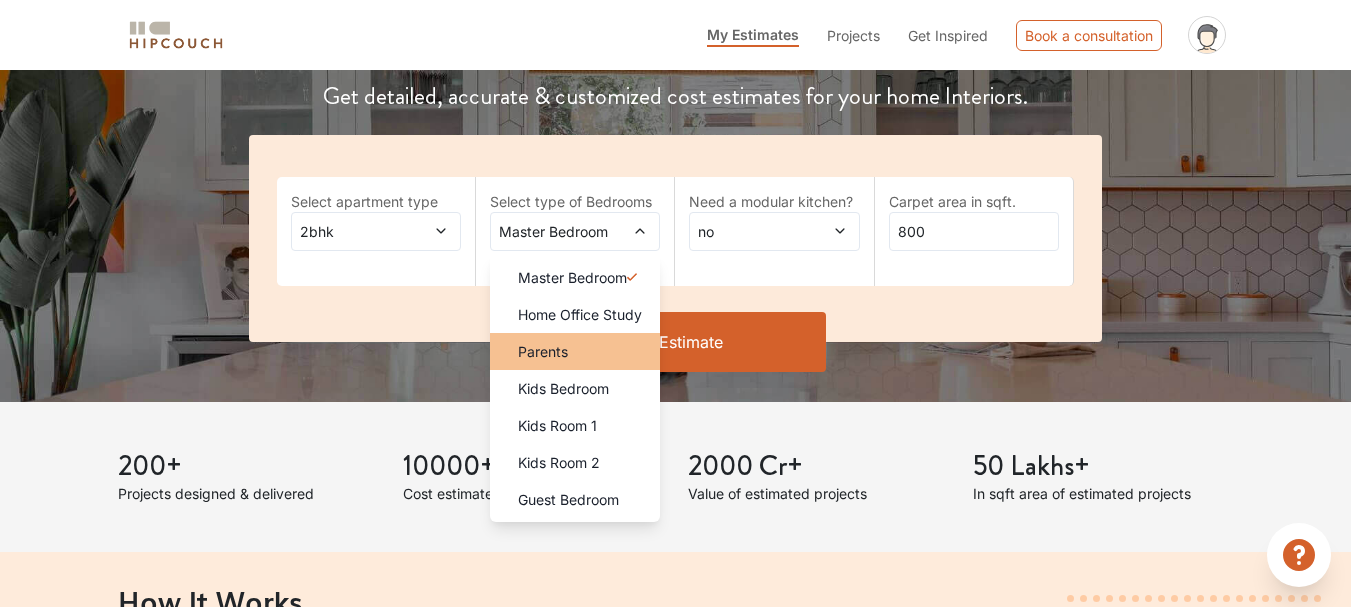 click on "Parents" at bounding box center (543, 351) 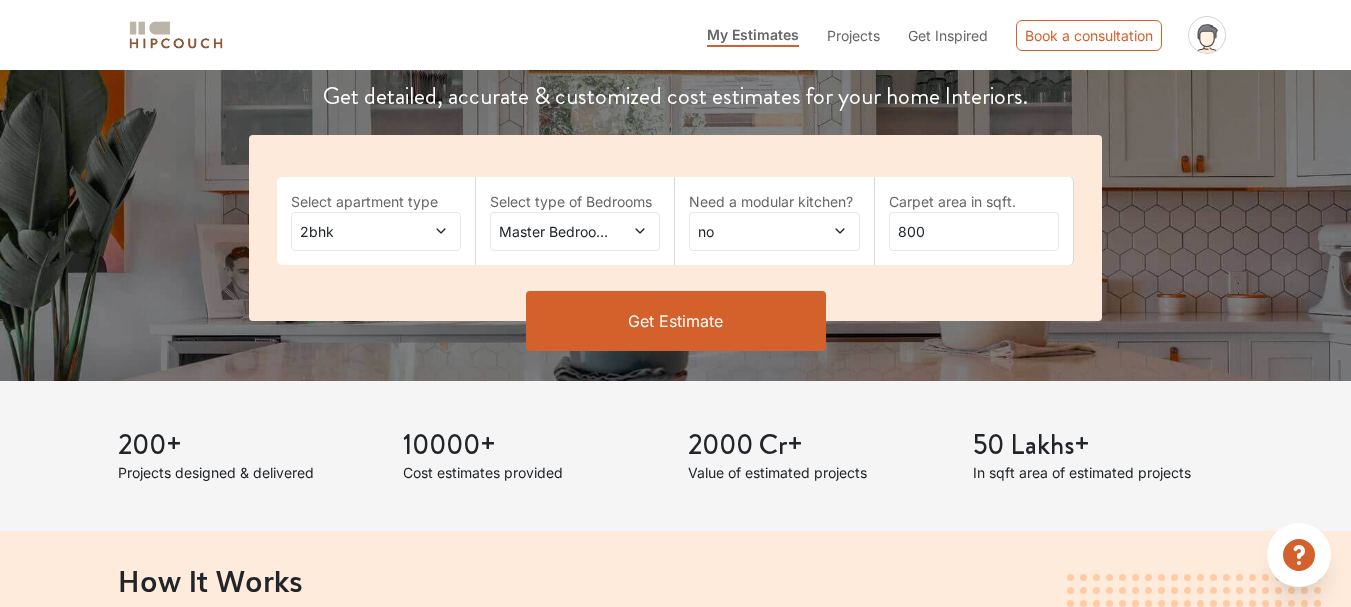 click on "Get Estimate" at bounding box center [676, 321] 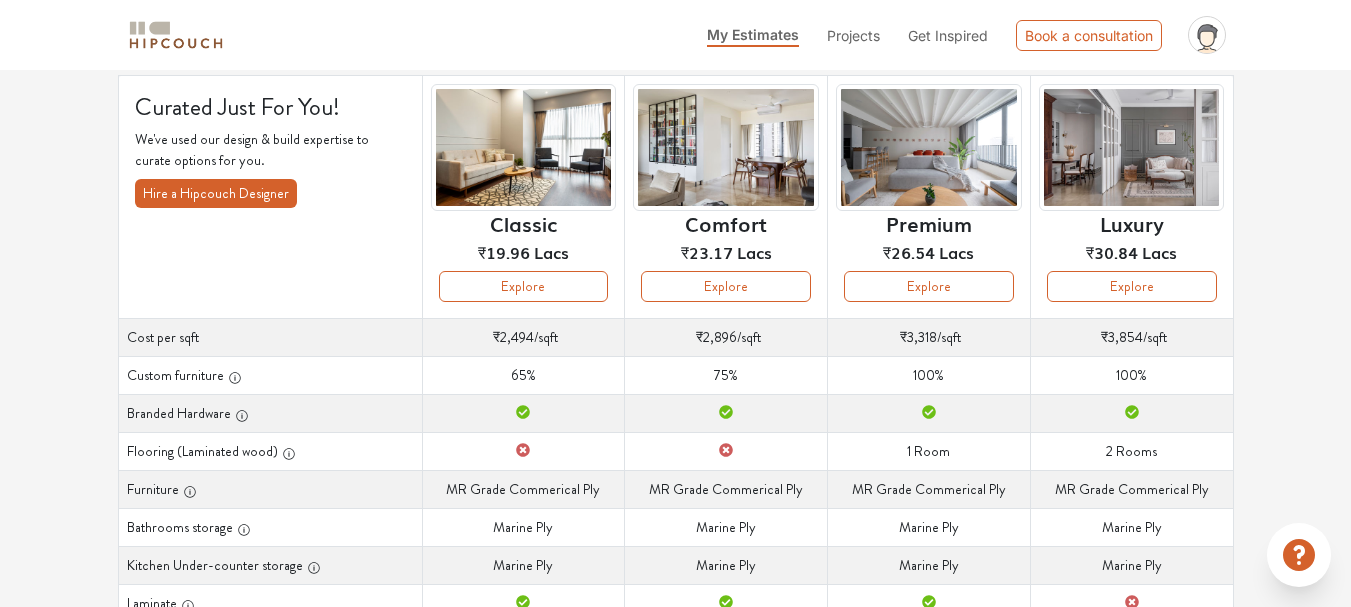 scroll, scrollTop: 38, scrollLeft: 0, axis: vertical 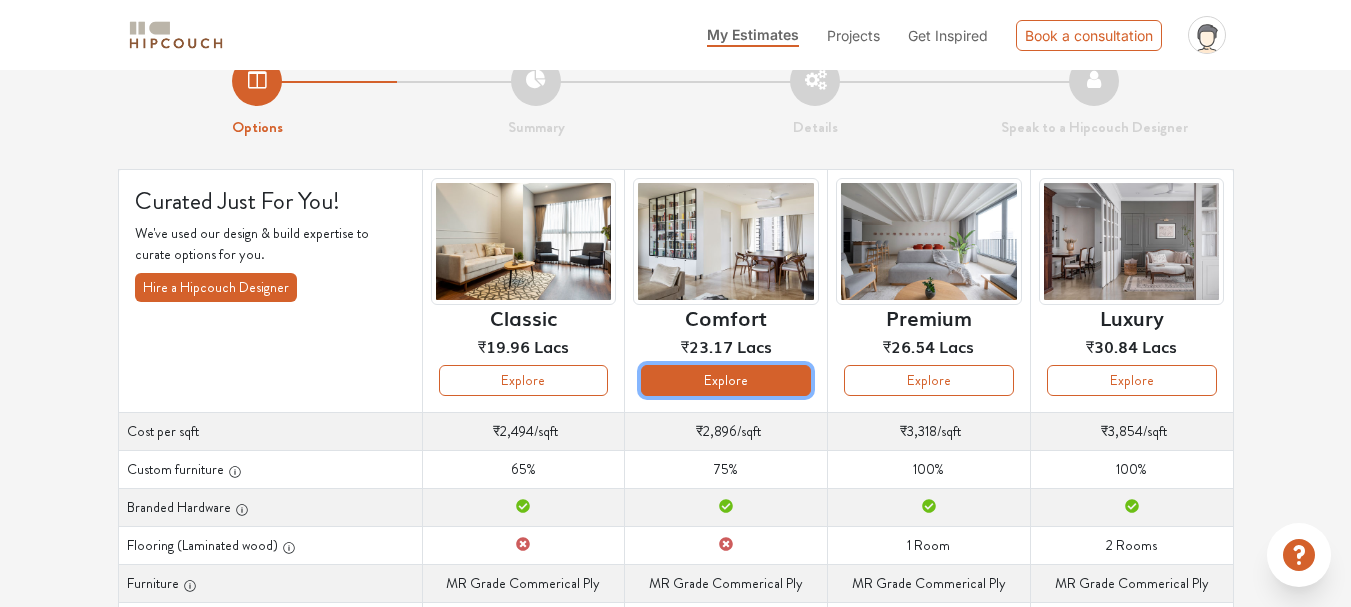 click on "Explore" at bounding box center [726, 380] 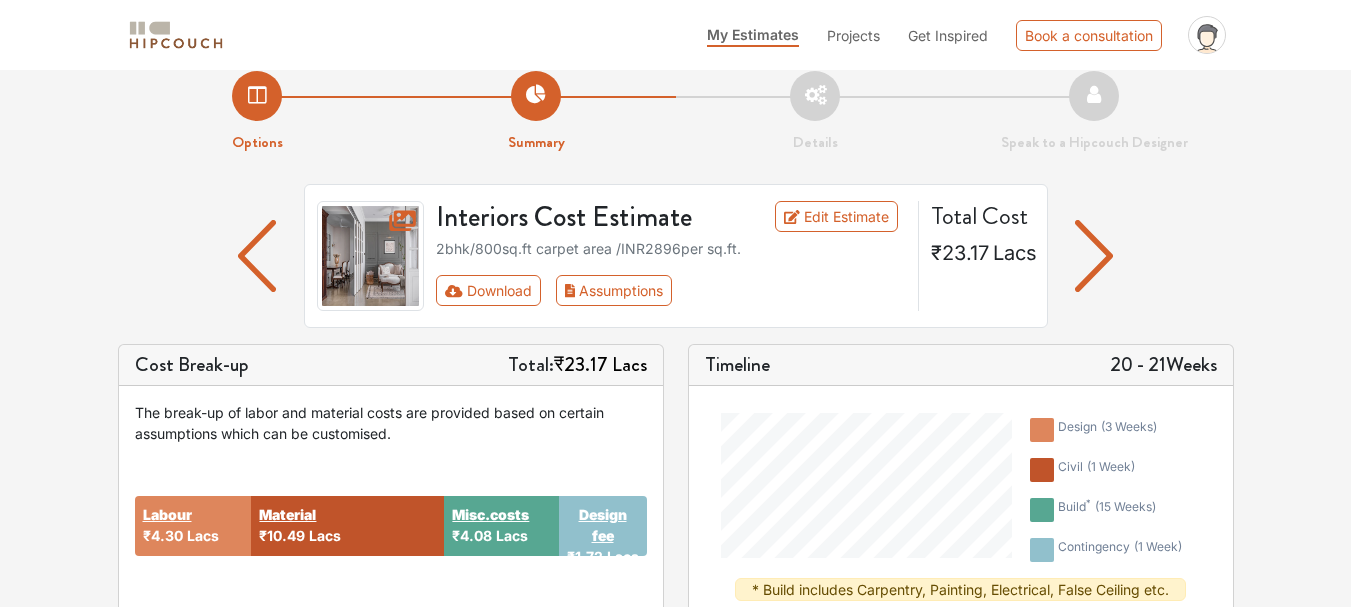 scroll, scrollTop: 0, scrollLeft: 0, axis: both 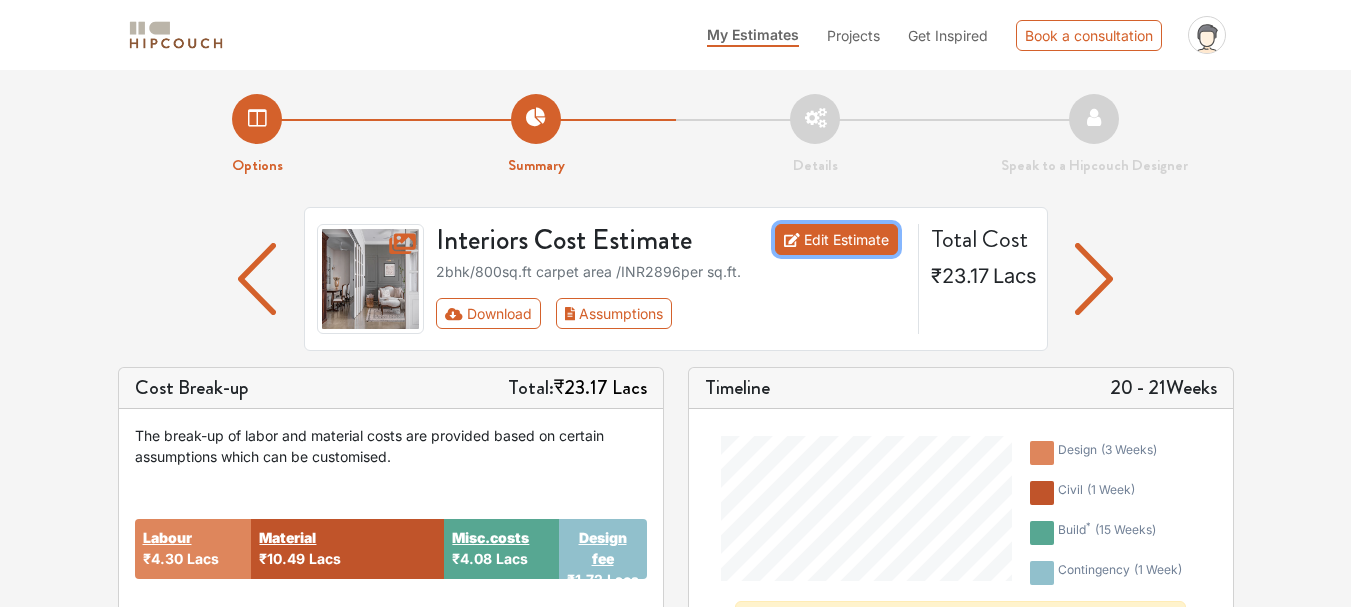 click on "Edit Estimate" at bounding box center [836, 239] 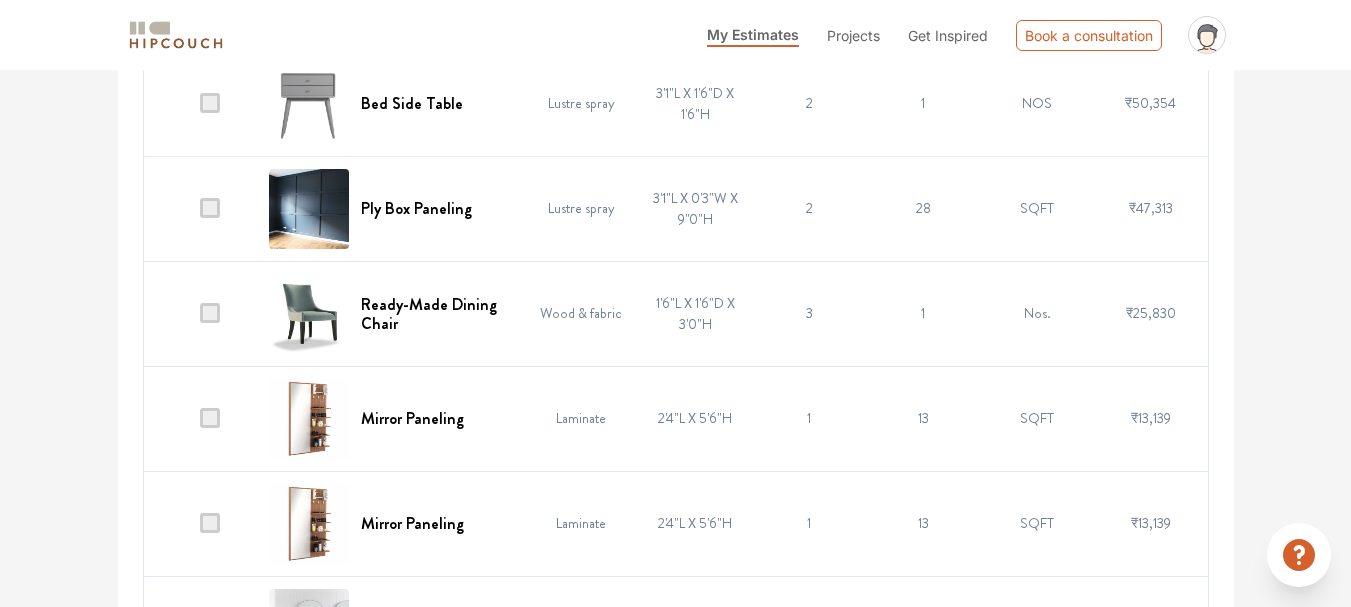 scroll, scrollTop: 646, scrollLeft: 0, axis: vertical 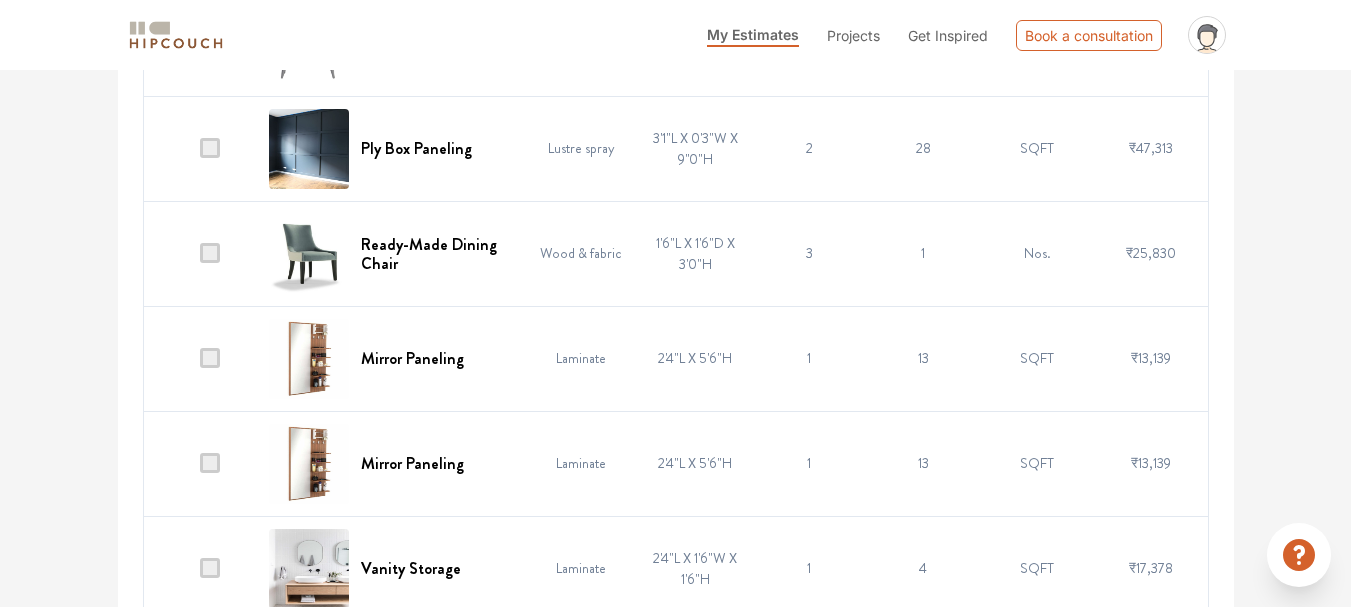 click at bounding box center (210, 253) 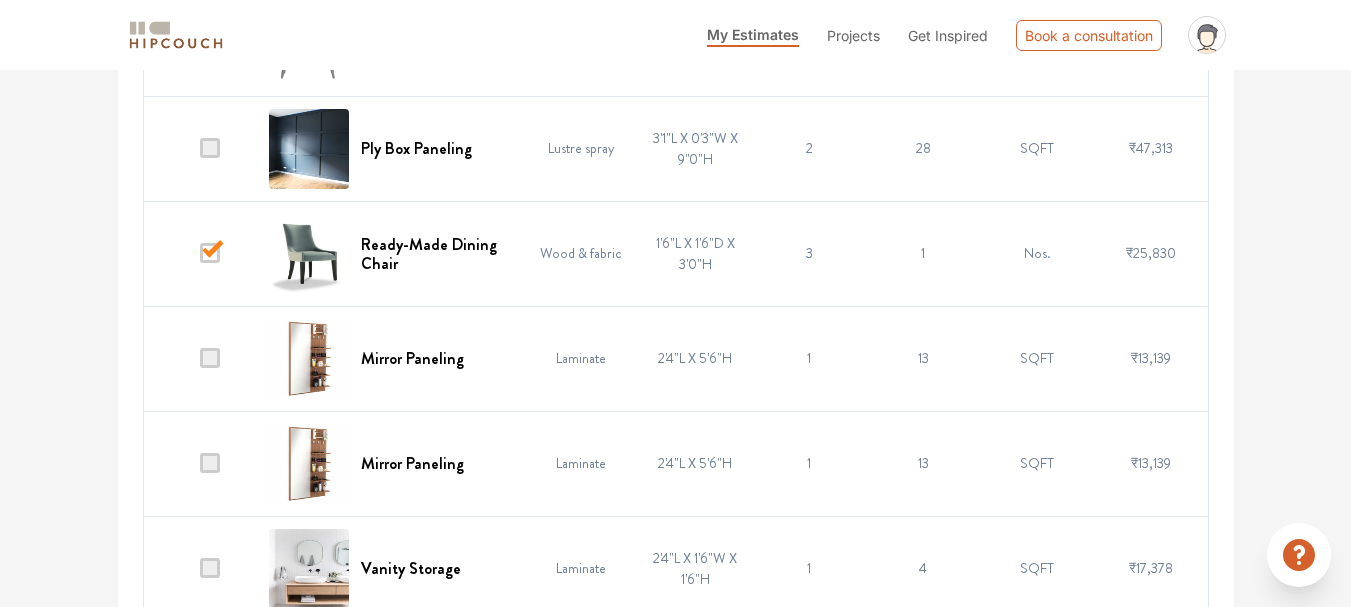 click at bounding box center [210, 253] 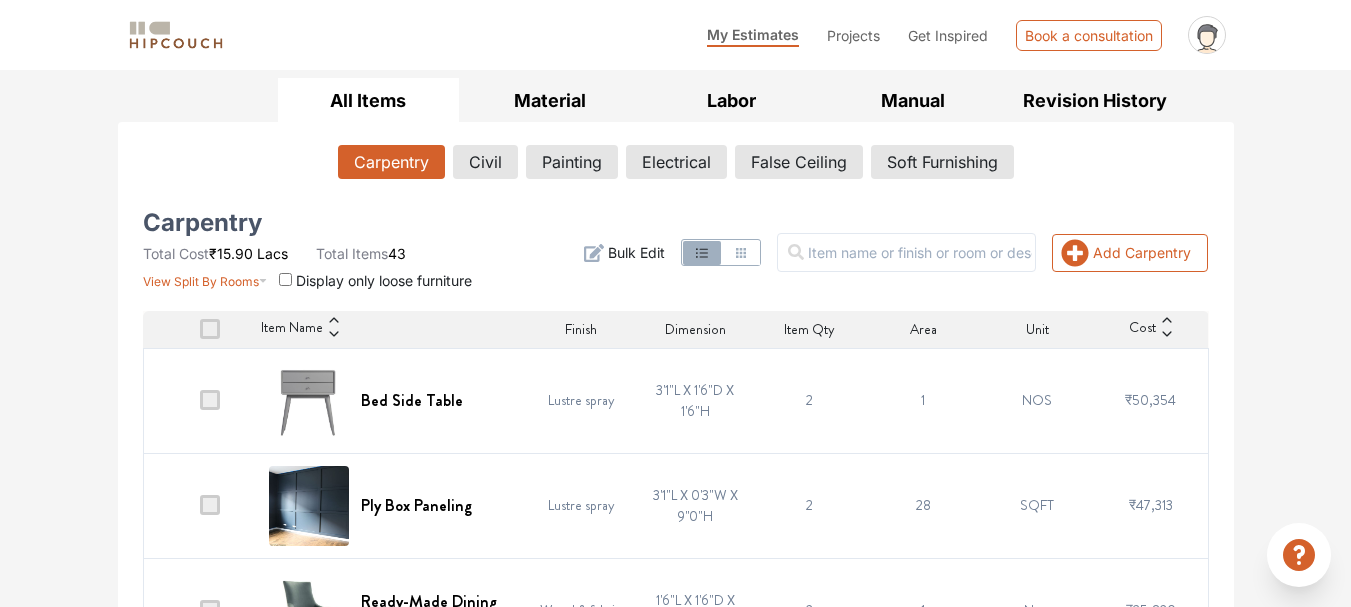 scroll, scrollTop: 100, scrollLeft: 0, axis: vertical 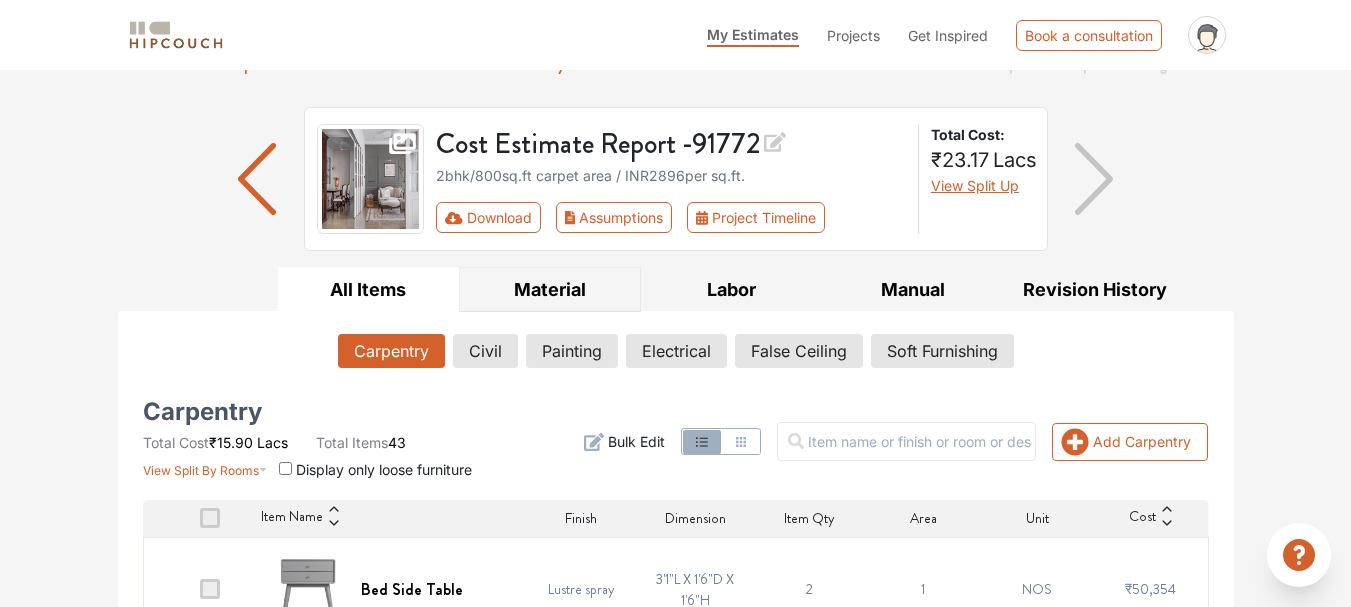 click on "Material" at bounding box center [550, 289] 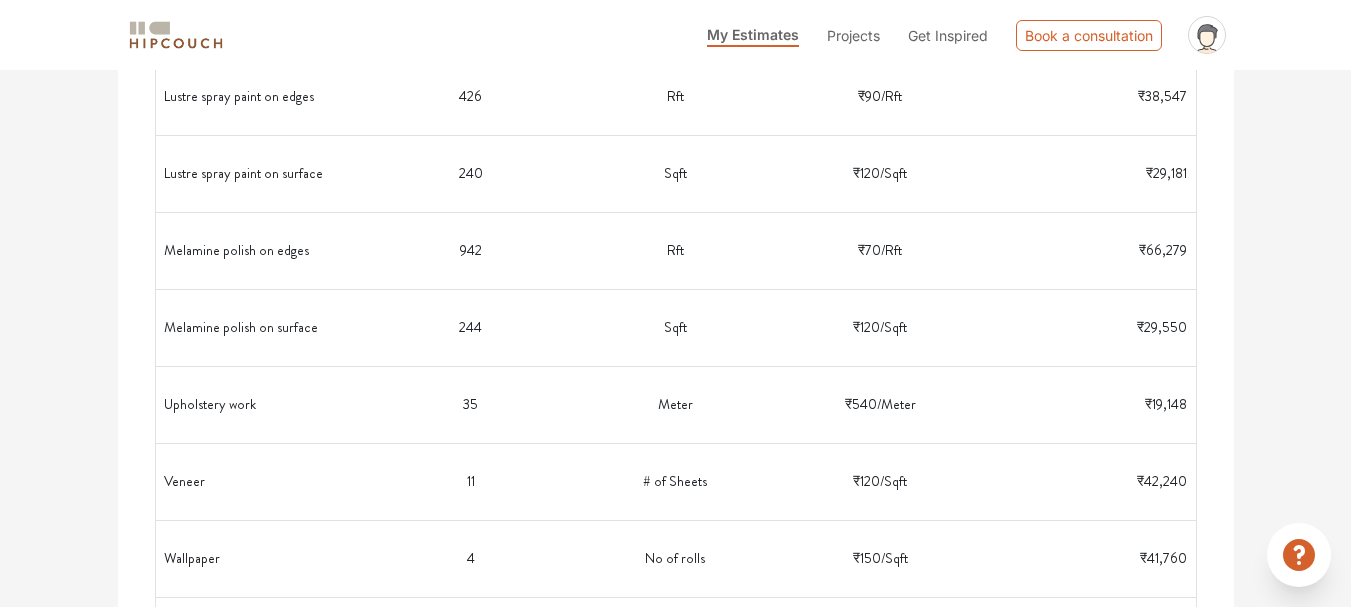 scroll, scrollTop: 2683, scrollLeft: 0, axis: vertical 